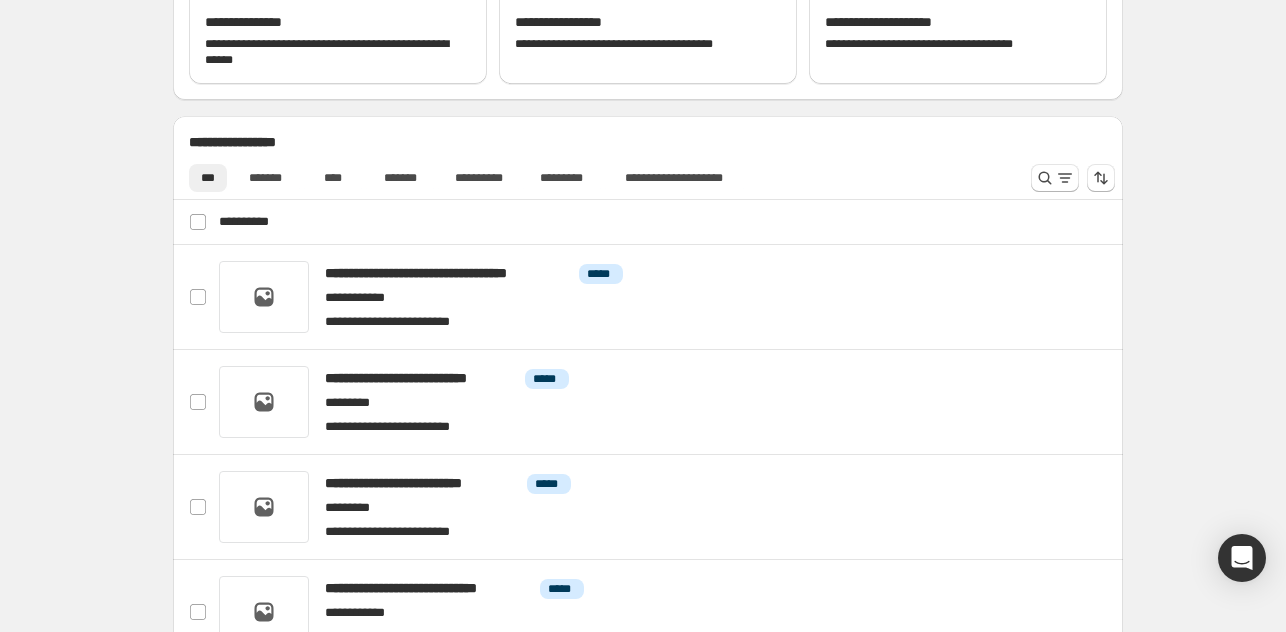 scroll, scrollTop: 187, scrollLeft: 0, axis: vertical 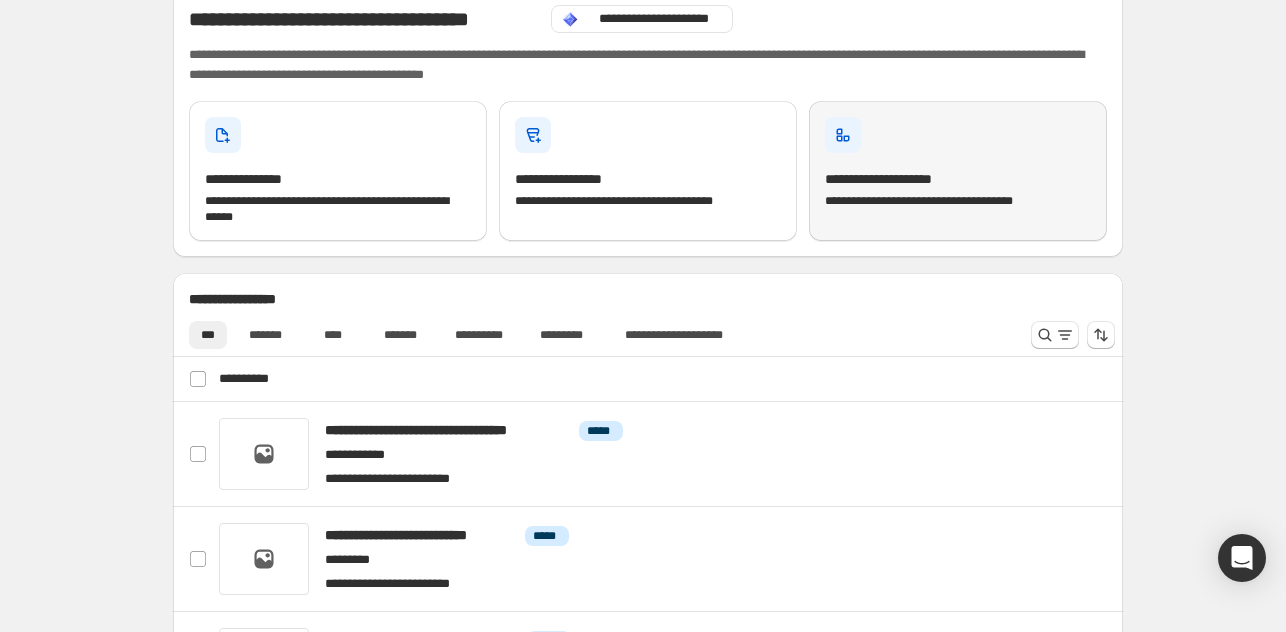 click on "**********" at bounding box center (958, 171) 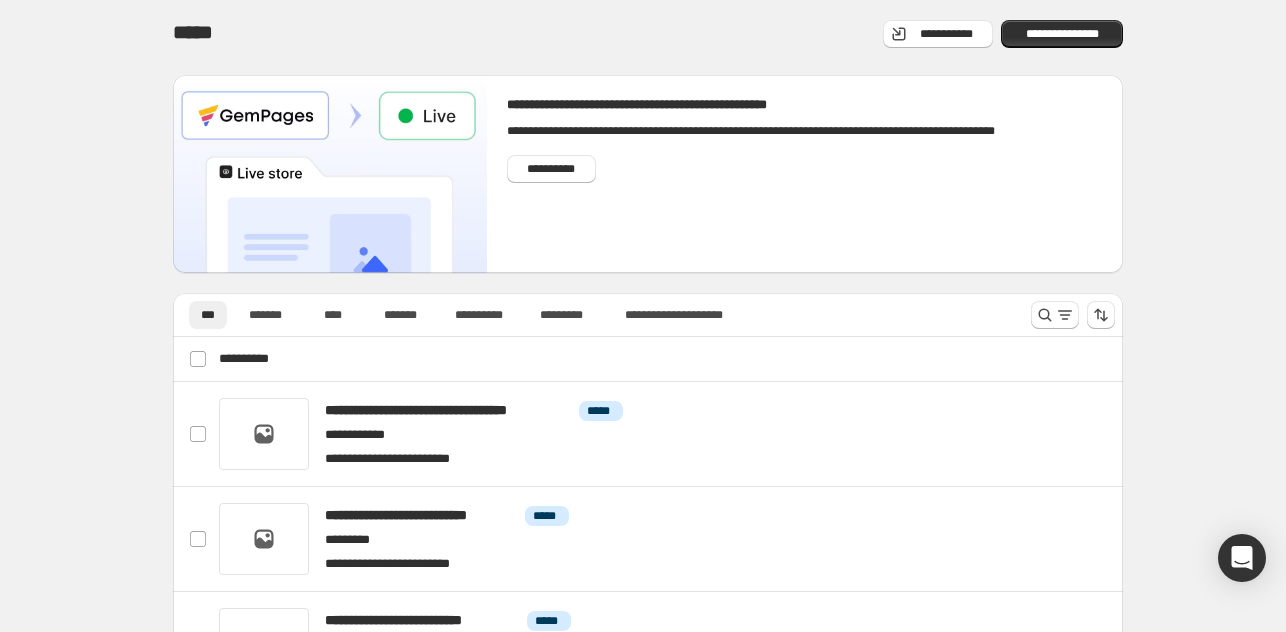 scroll, scrollTop: 0, scrollLeft: 0, axis: both 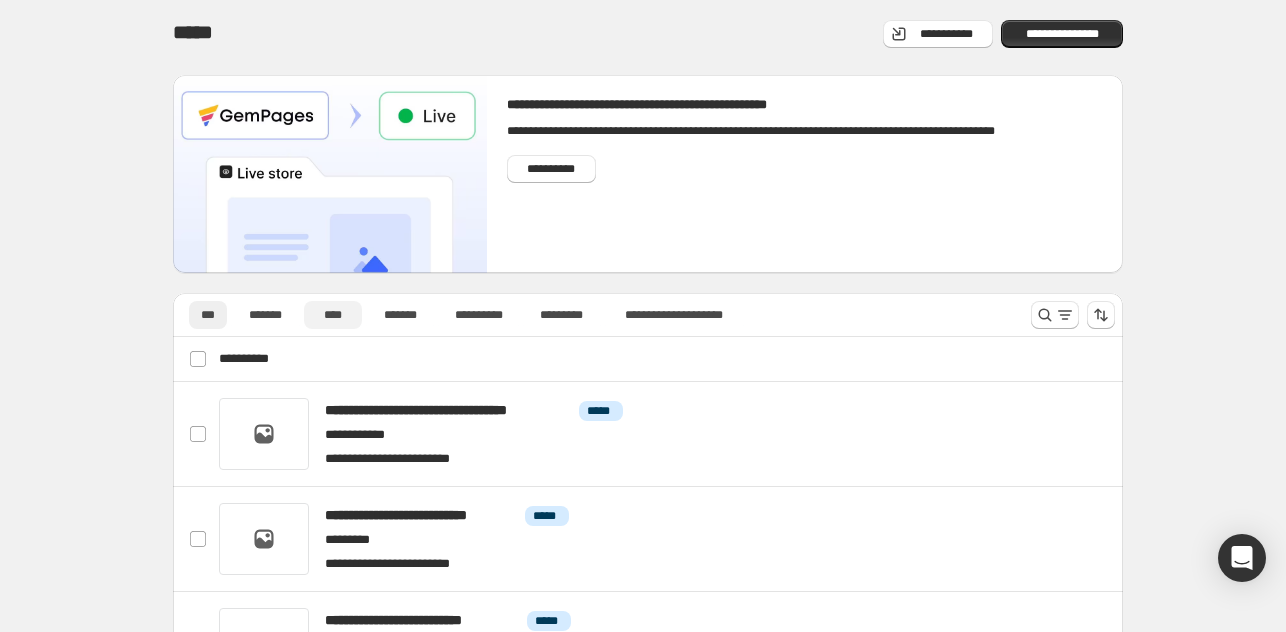 click on "****" at bounding box center (333, 315) 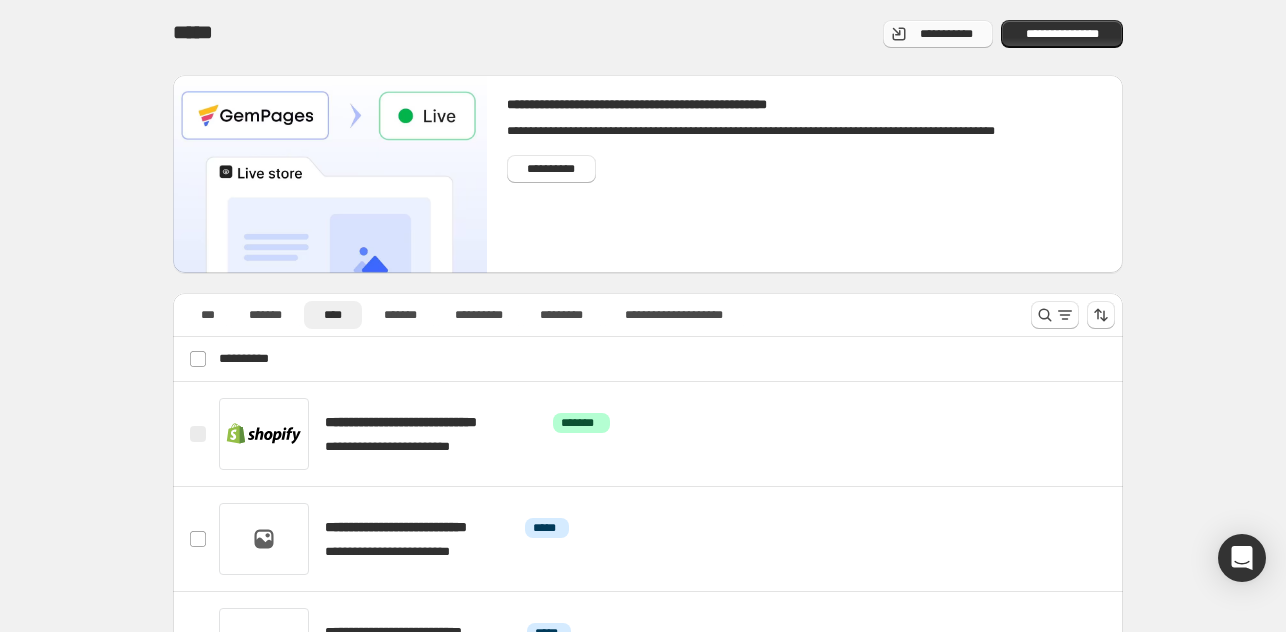 click on "**********" at bounding box center [946, 34] 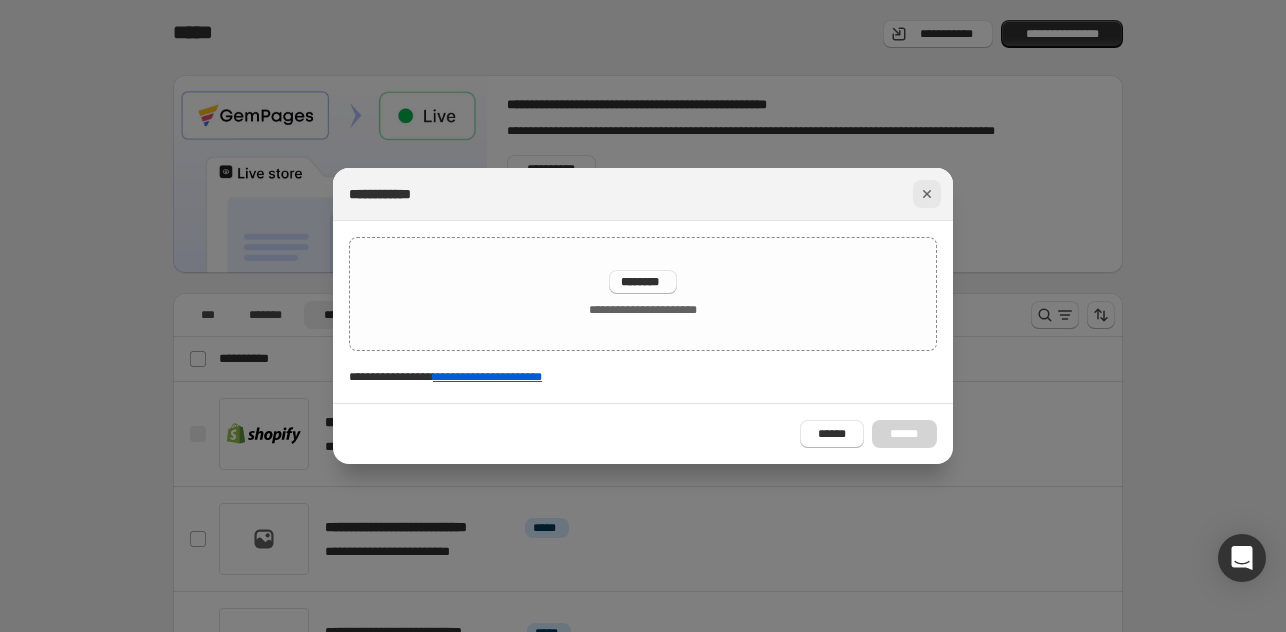 click at bounding box center [927, 194] 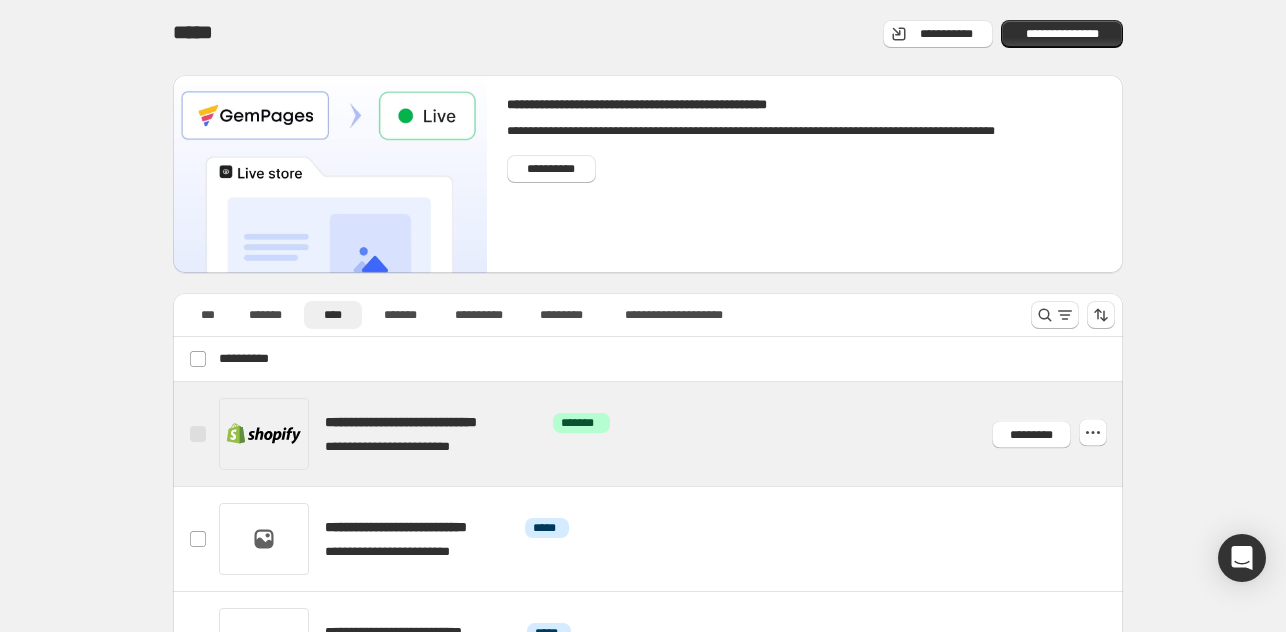 scroll, scrollTop: 111, scrollLeft: 0, axis: vertical 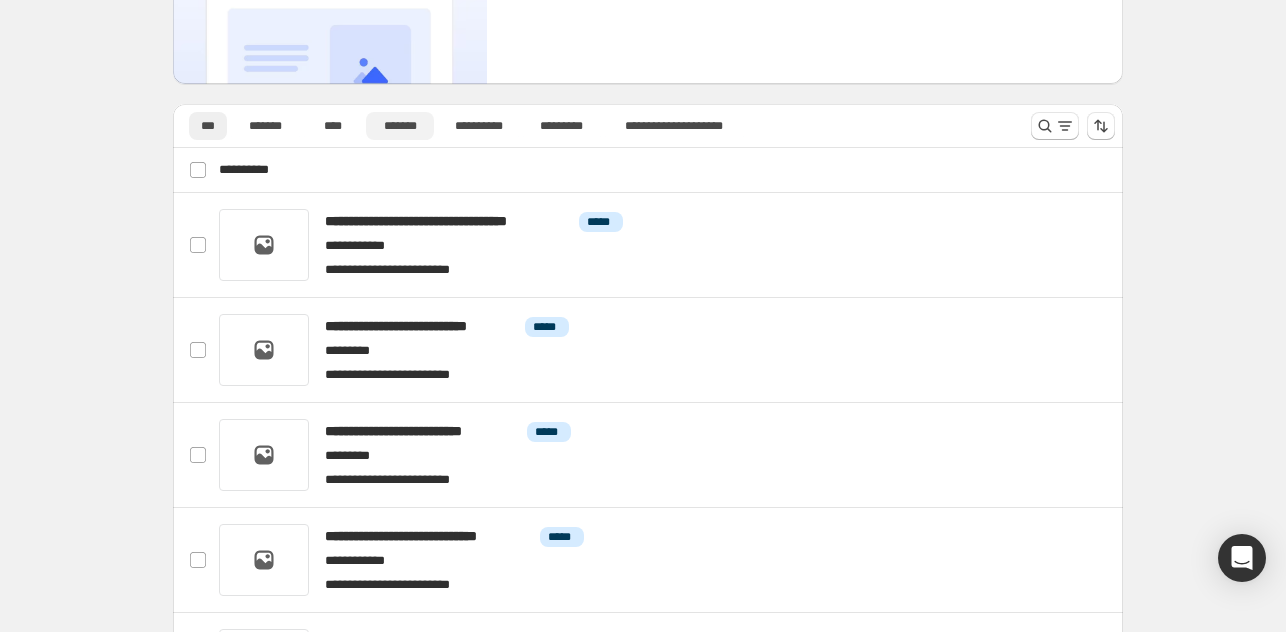 click on "*******" at bounding box center (400, 126) 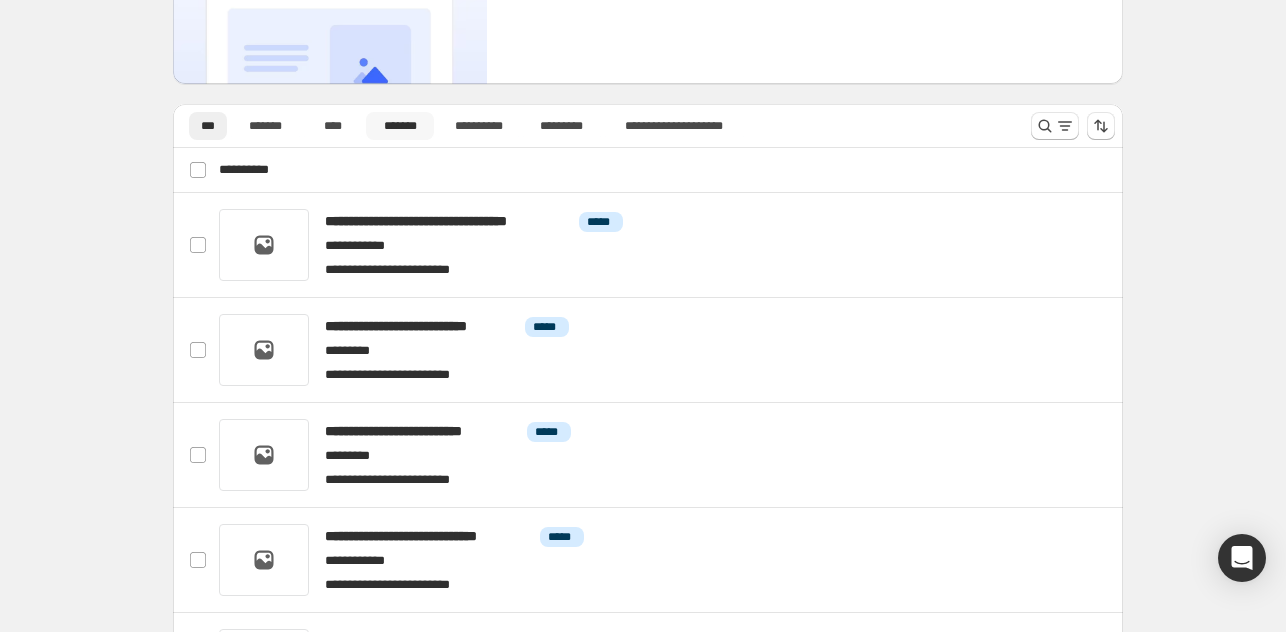 scroll, scrollTop: 0, scrollLeft: 0, axis: both 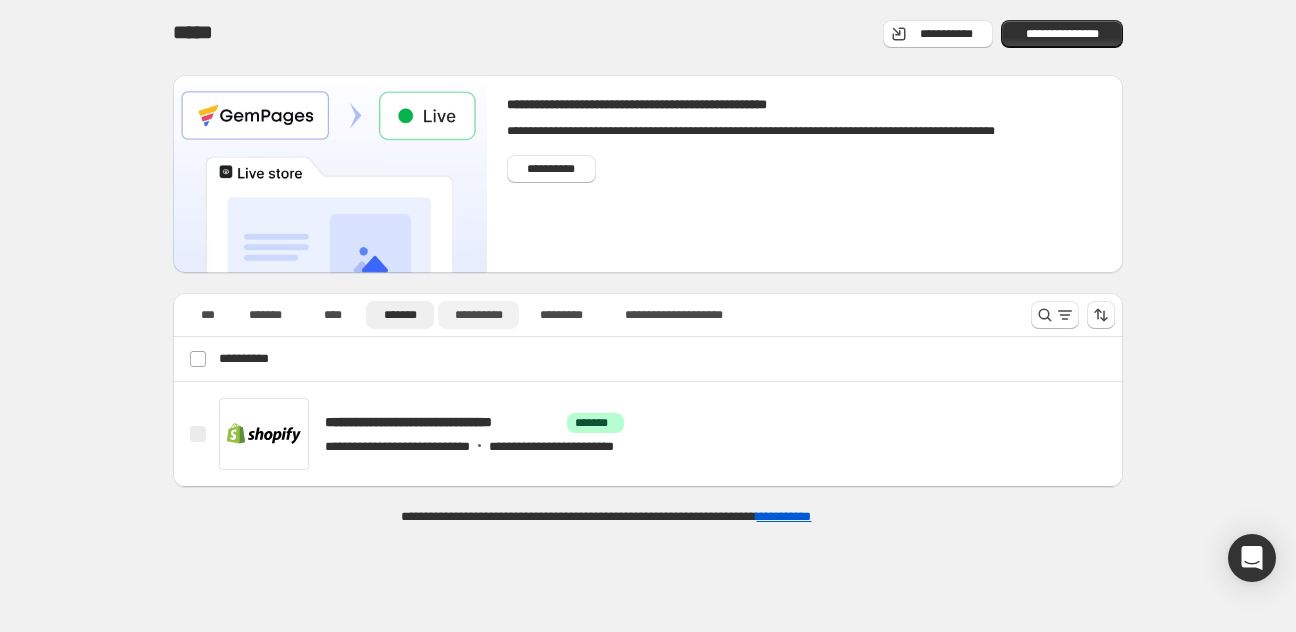 click on "**********" at bounding box center (478, 315) 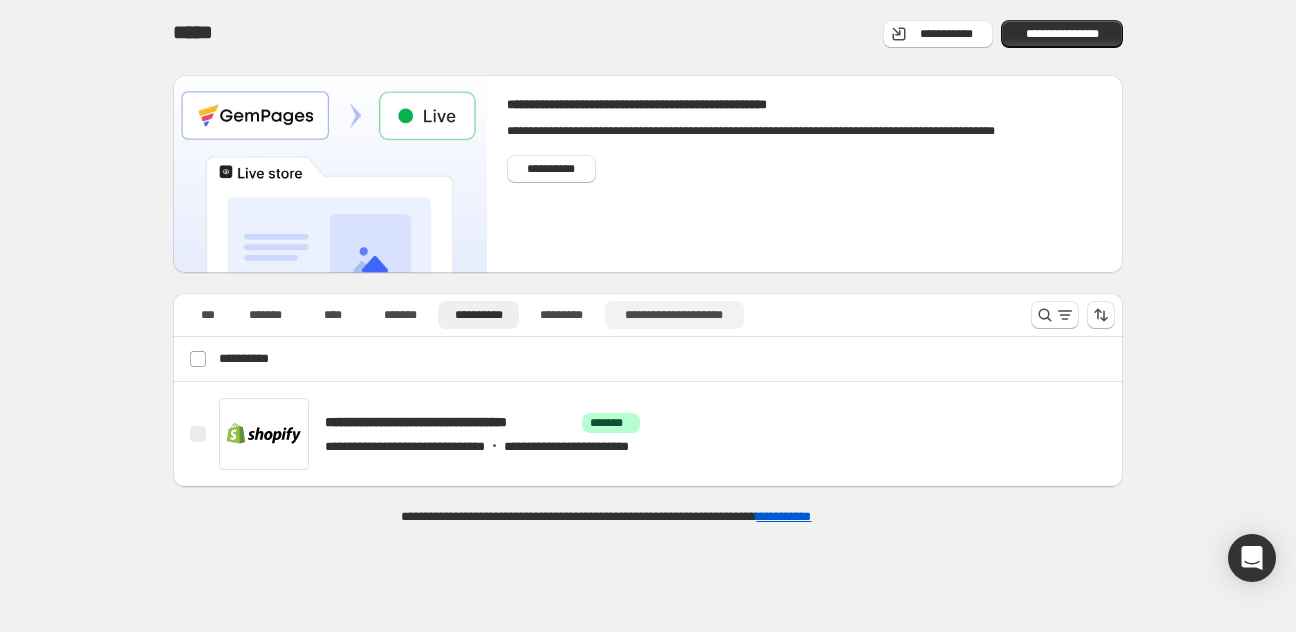 click on "**********" at bounding box center (674, 315) 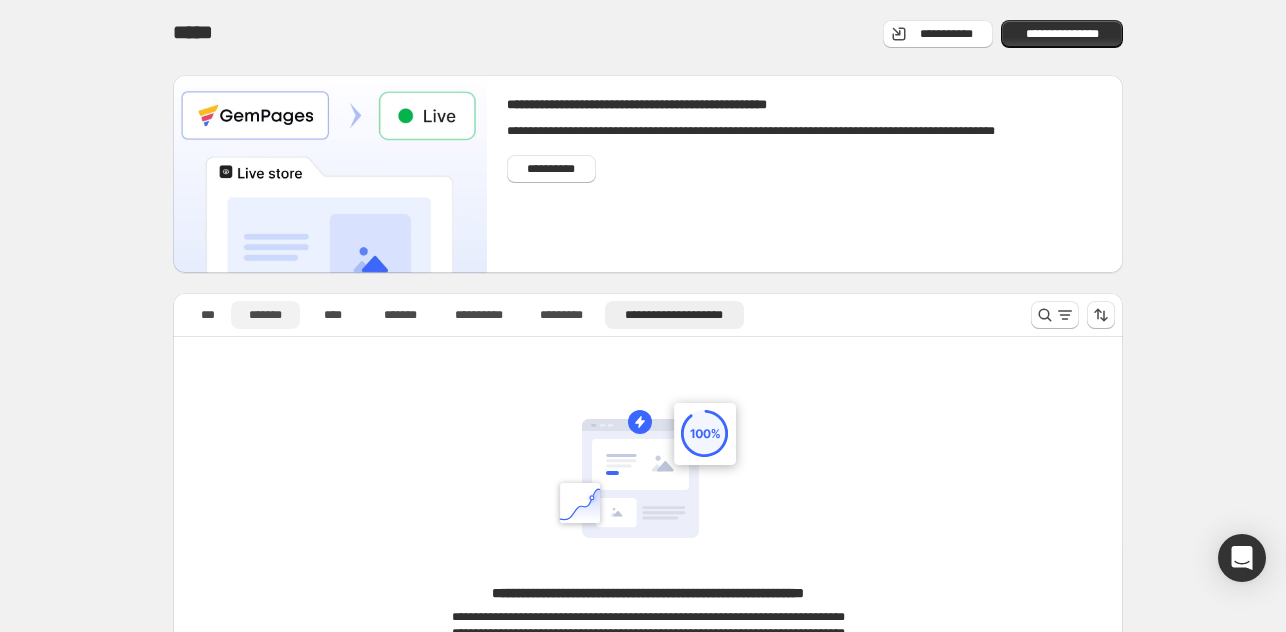 click on "*******" at bounding box center (265, 315) 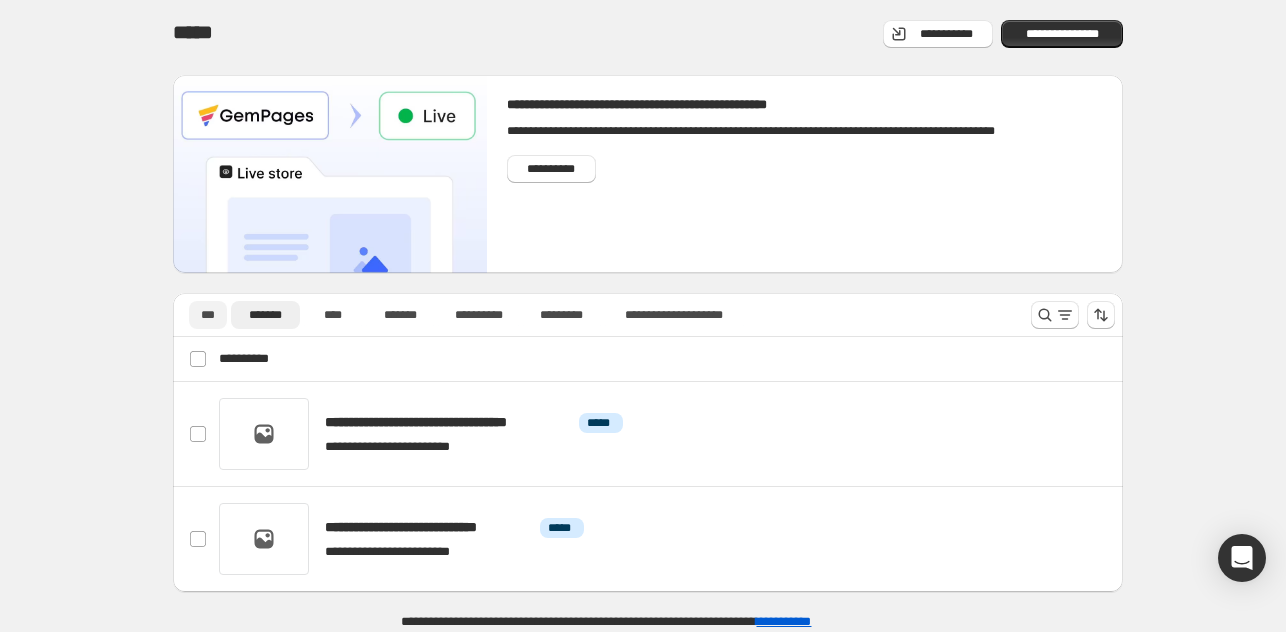 click on "***" at bounding box center [208, 315] 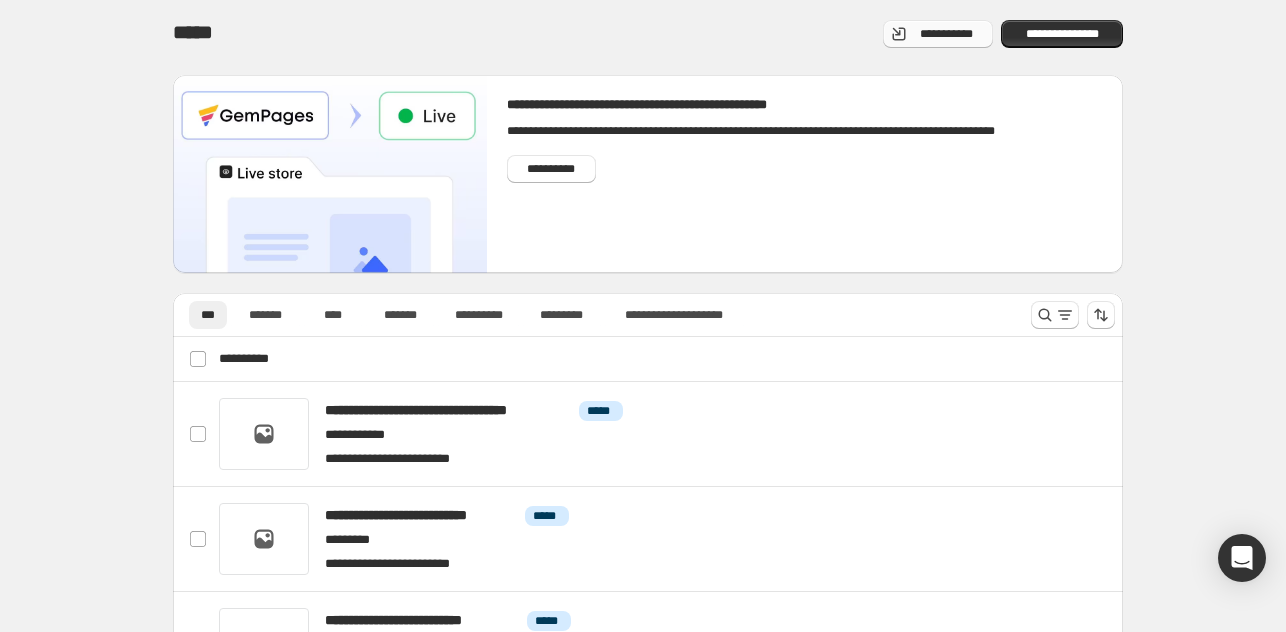 click on "**********" at bounding box center (946, 34) 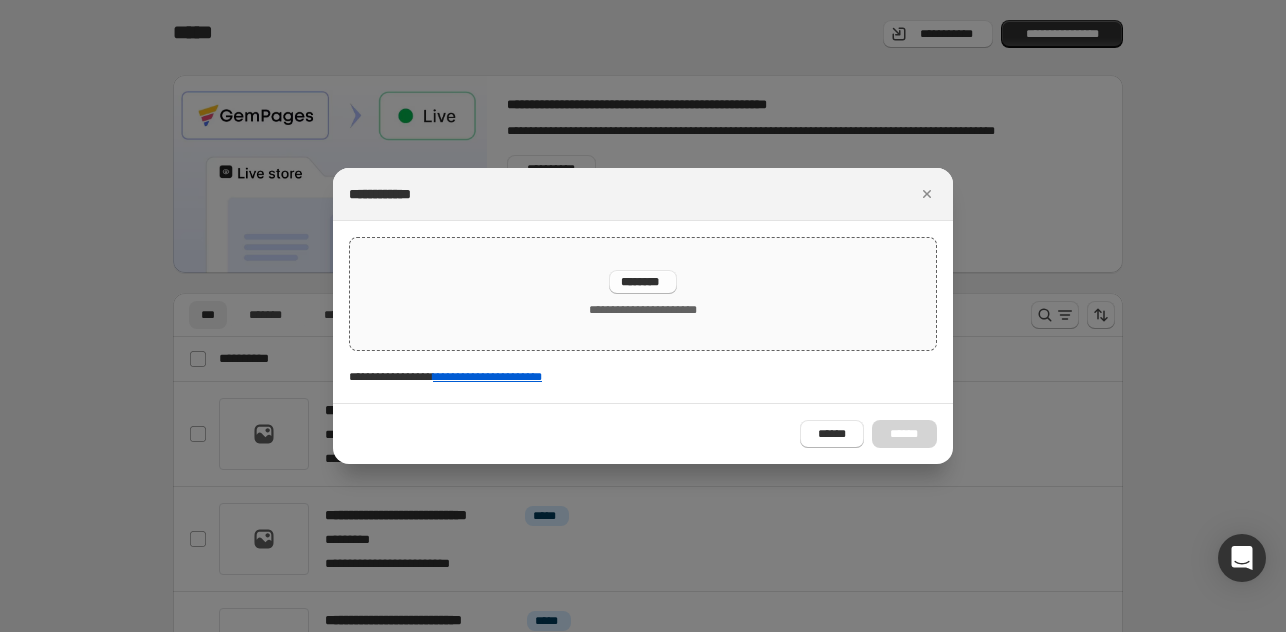 click on "********" at bounding box center [643, 282] 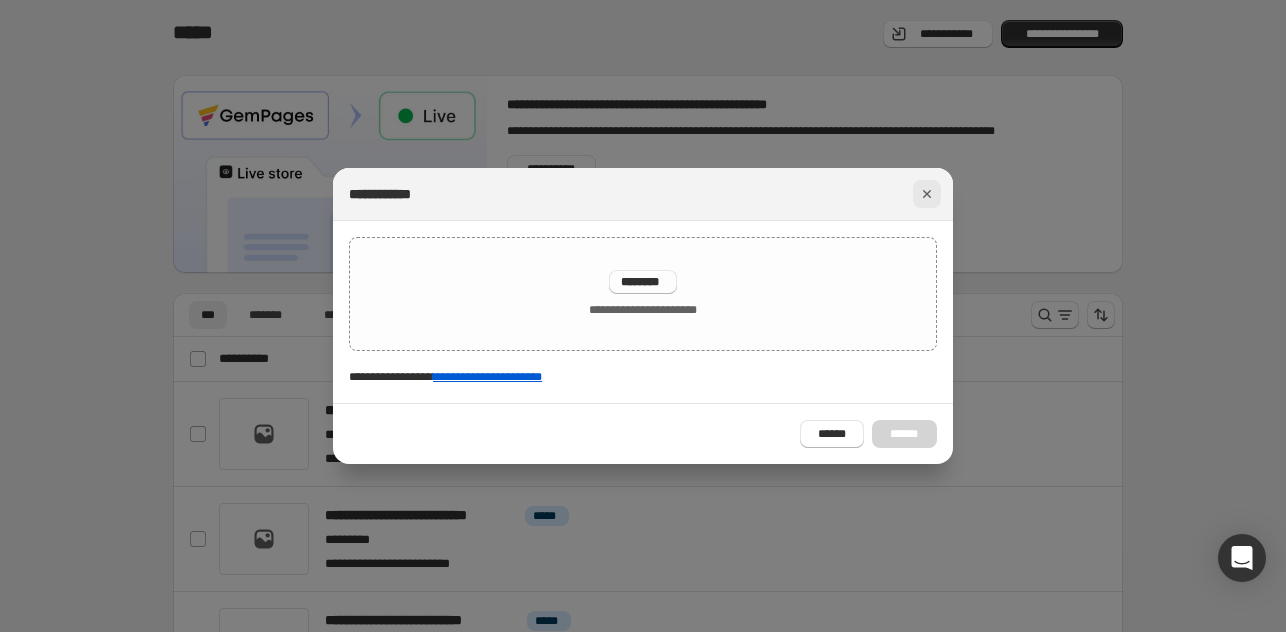 click 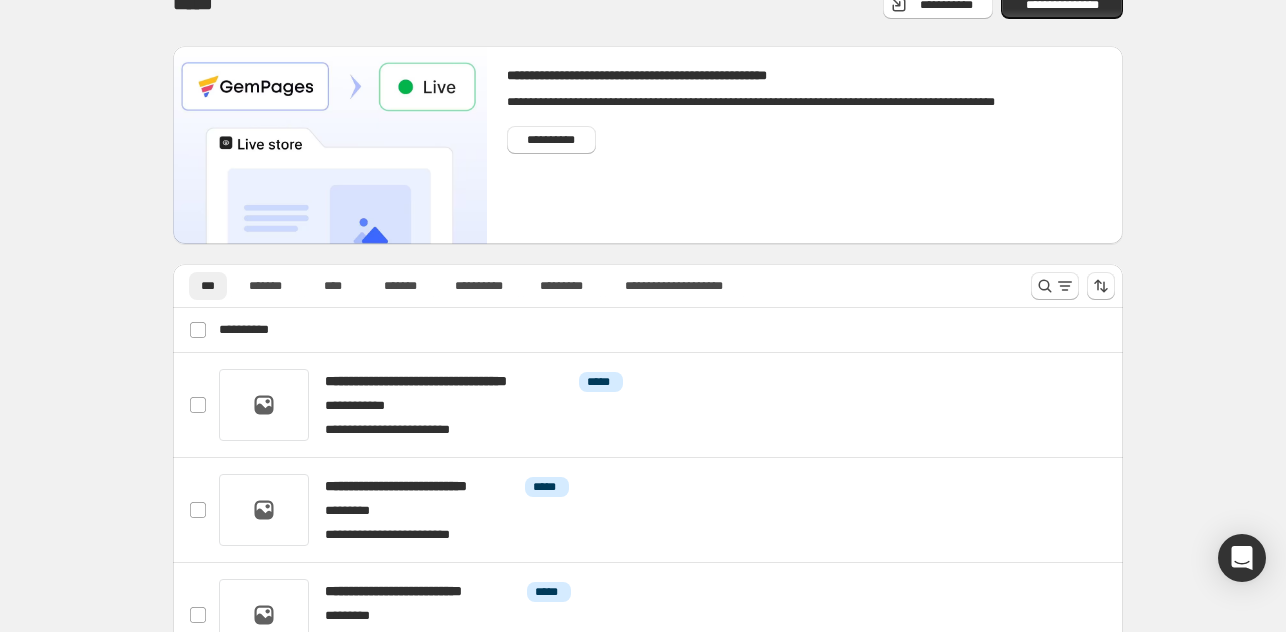 scroll, scrollTop: 38, scrollLeft: 0, axis: vertical 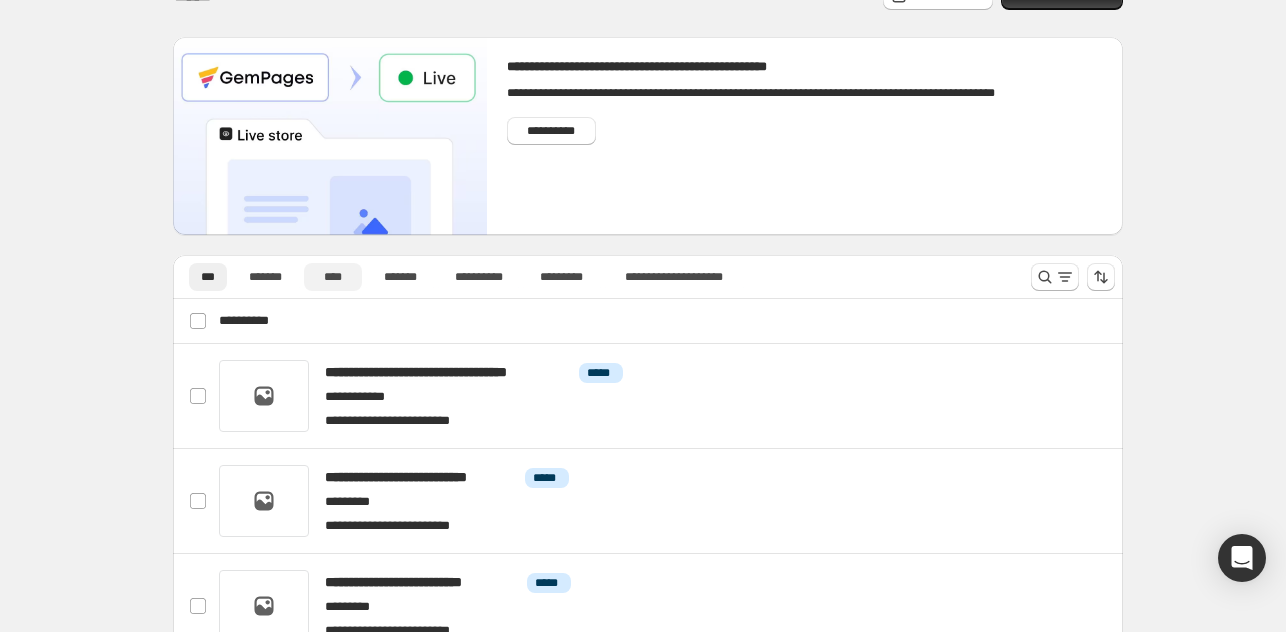 click on "****" at bounding box center (333, 277) 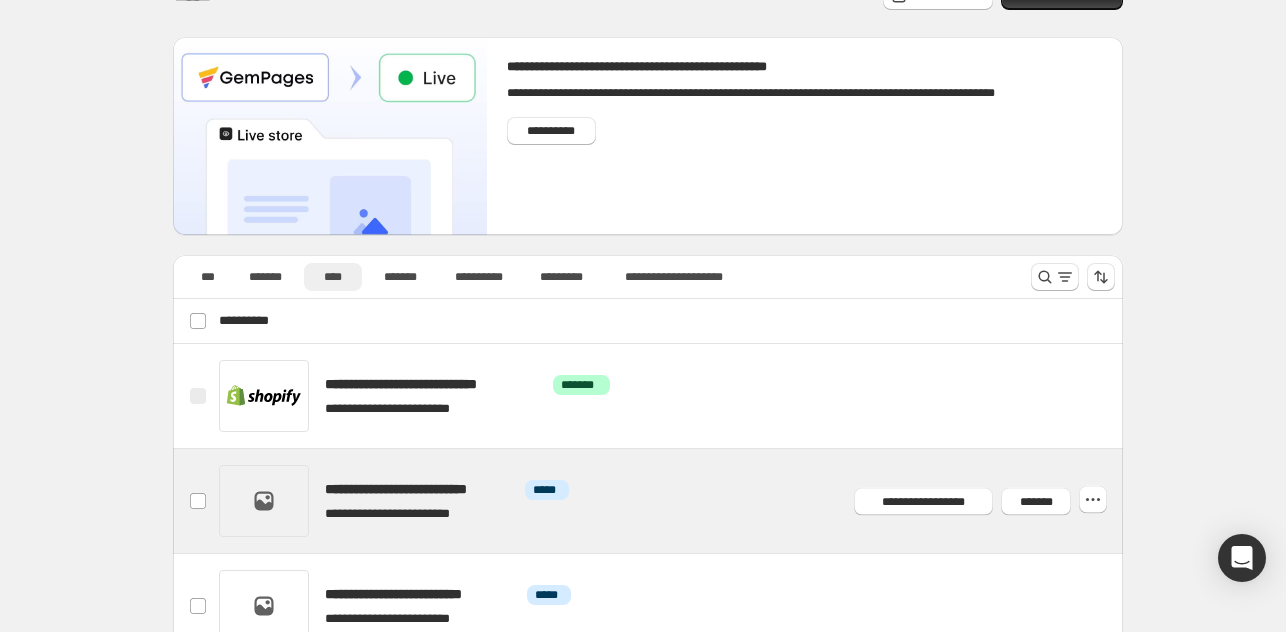scroll, scrollTop: 111, scrollLeft: 0, axis: vertical 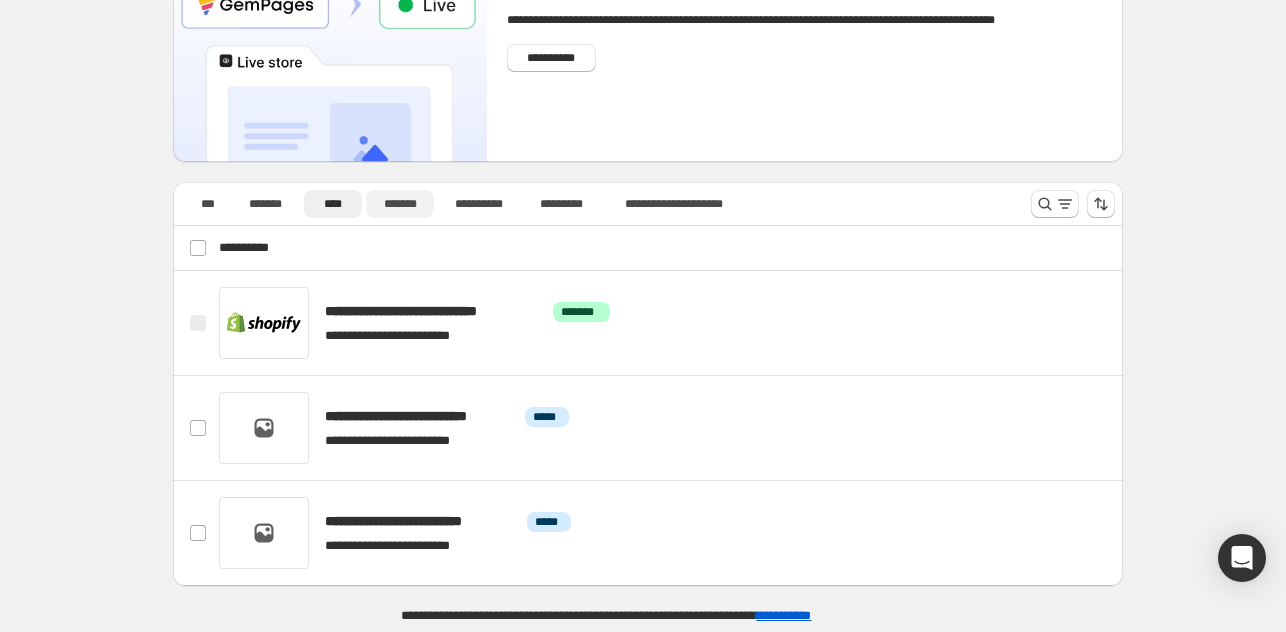 click on "*******" at bounding box center (400, 204) 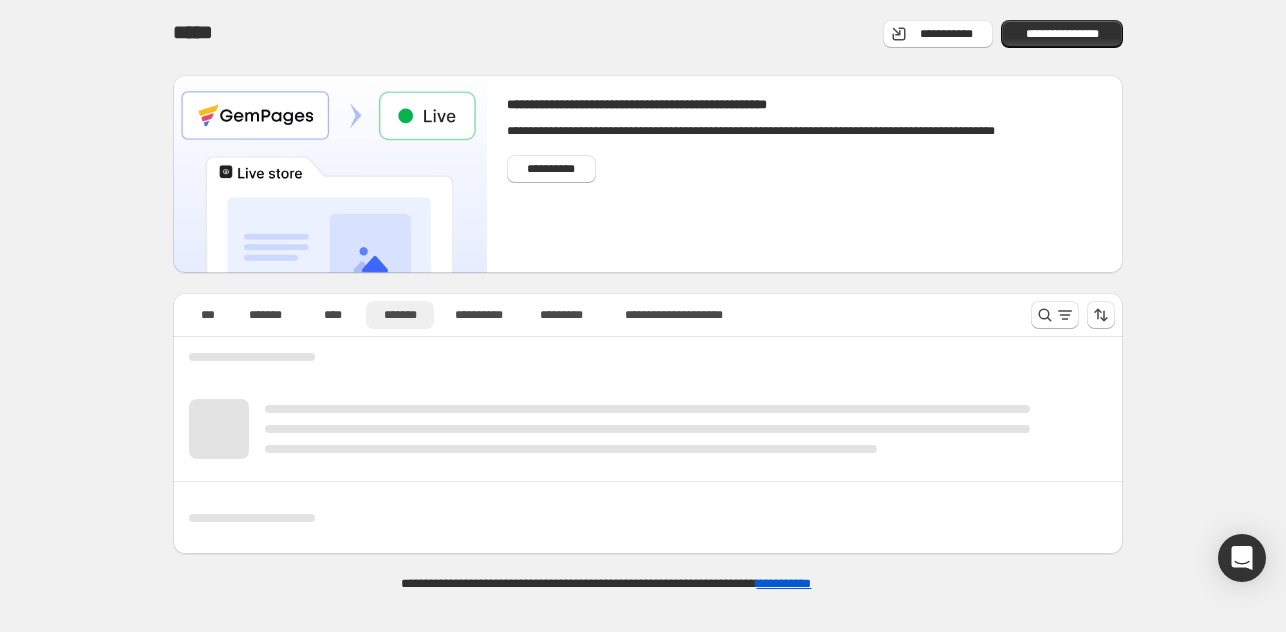 scroll, scrollTop: 0, scrollLeft: 0, axis: both 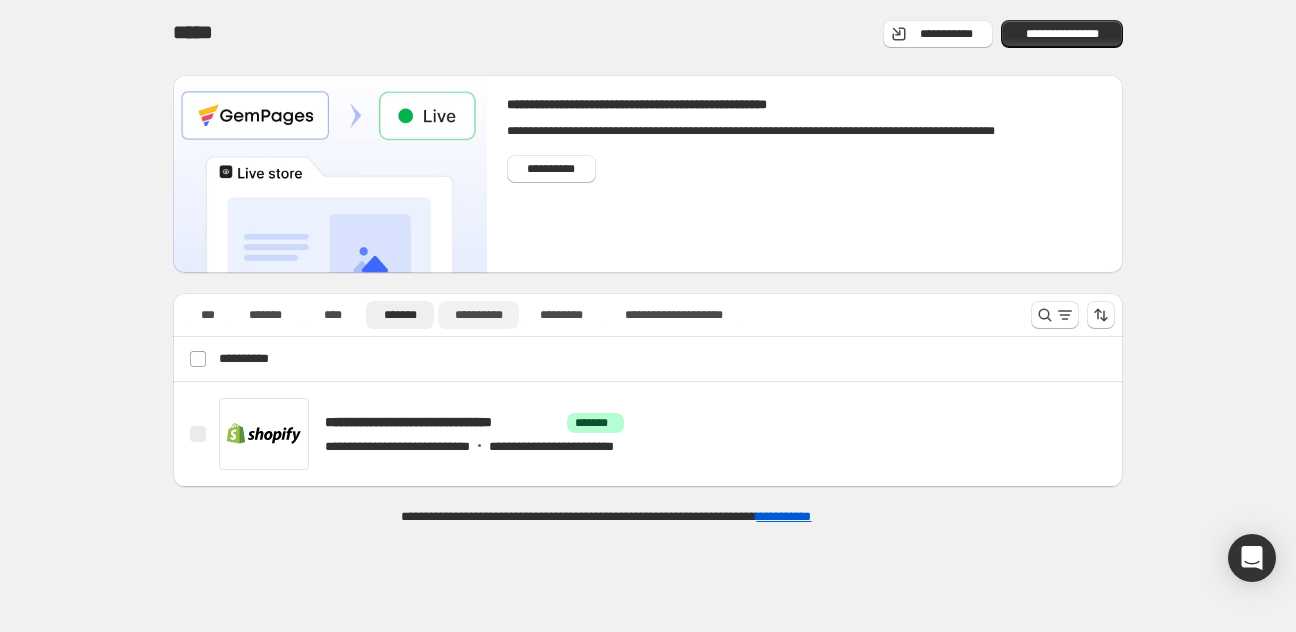 click on "**********" at bounding box center (478, 315) 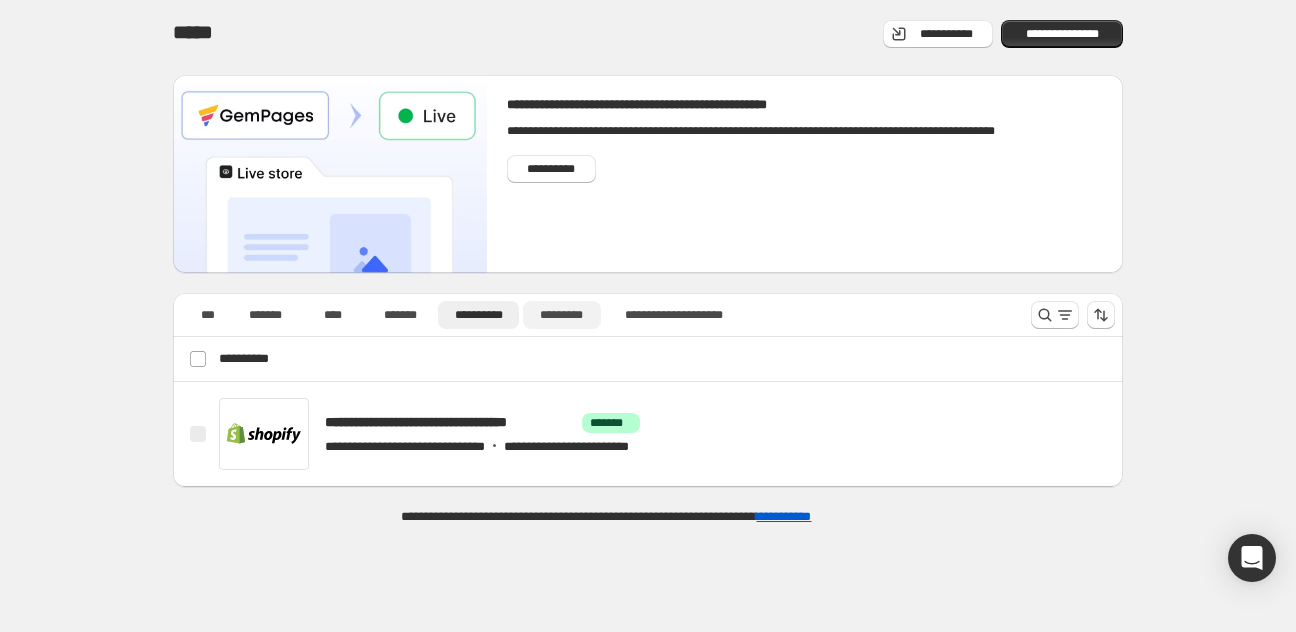 click on "*********" at bounding box center [561, 315] 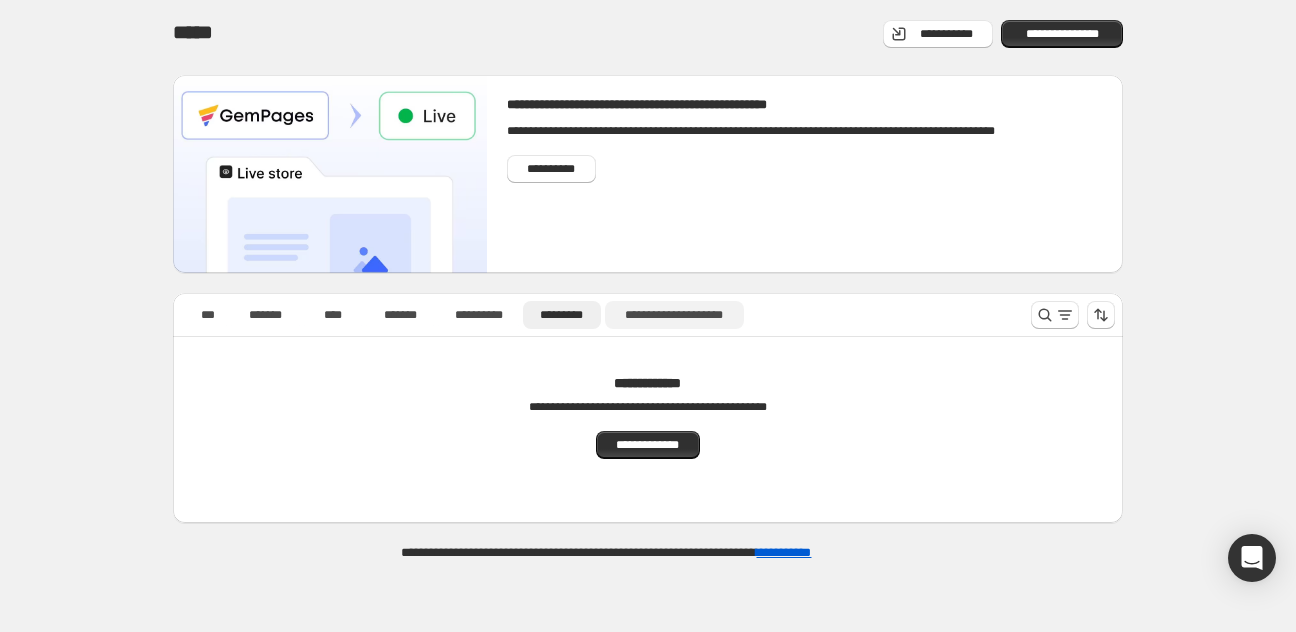 click on "**********" at bounding box center (674, 315) 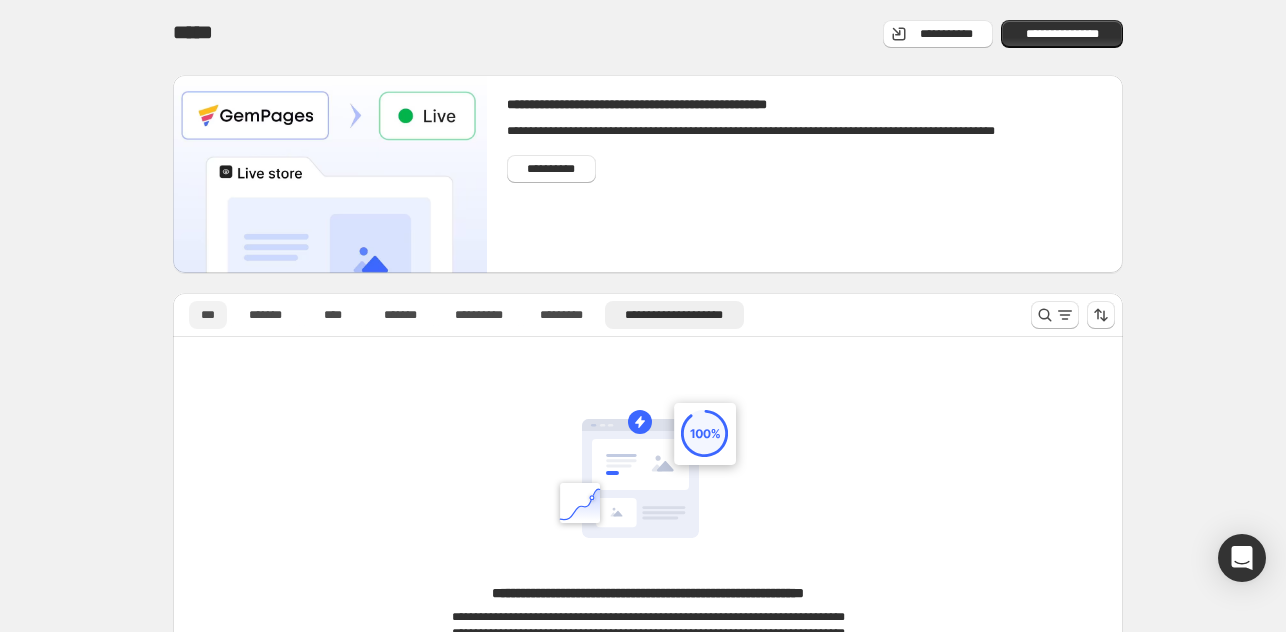 click on "***" at bounding box center (208, 315) 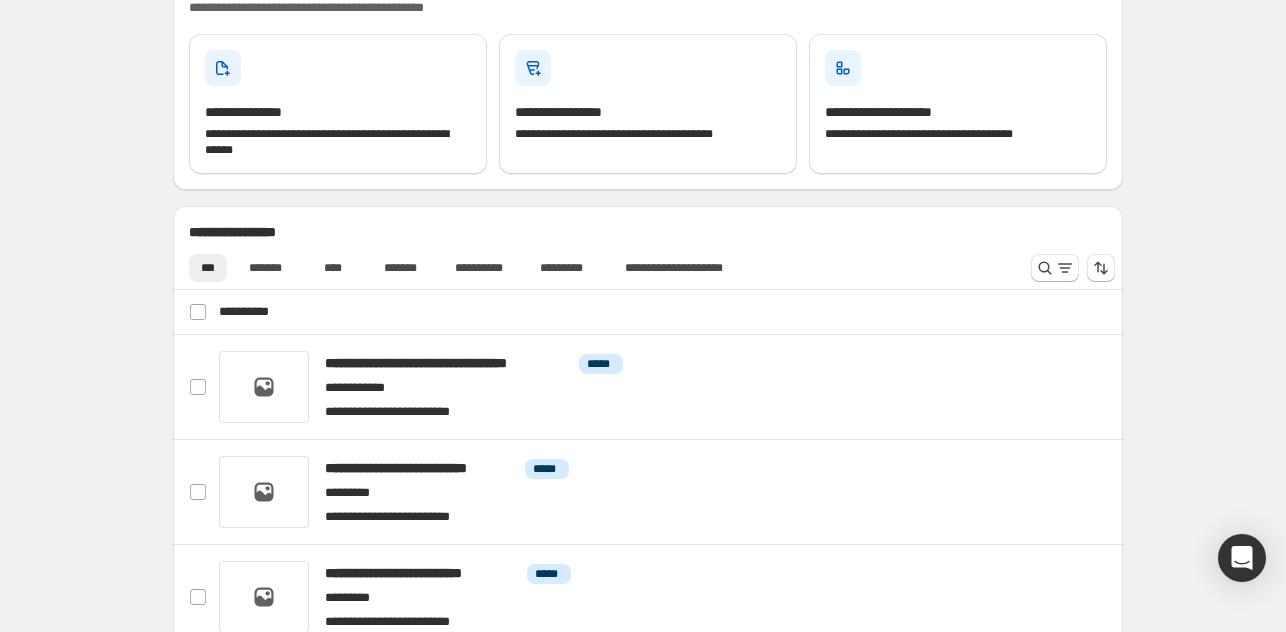 scroll, scrollTop: 258, scrollLeft: 0, axis: vertical 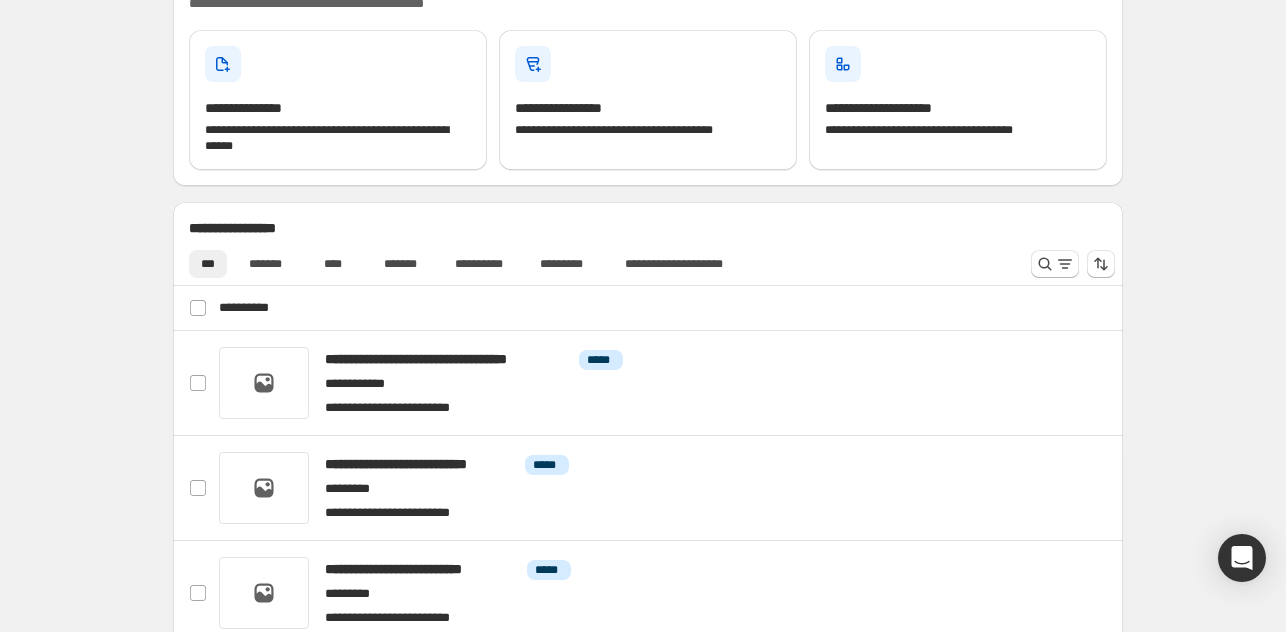 click on "**********" at bounding box center (648, 264) 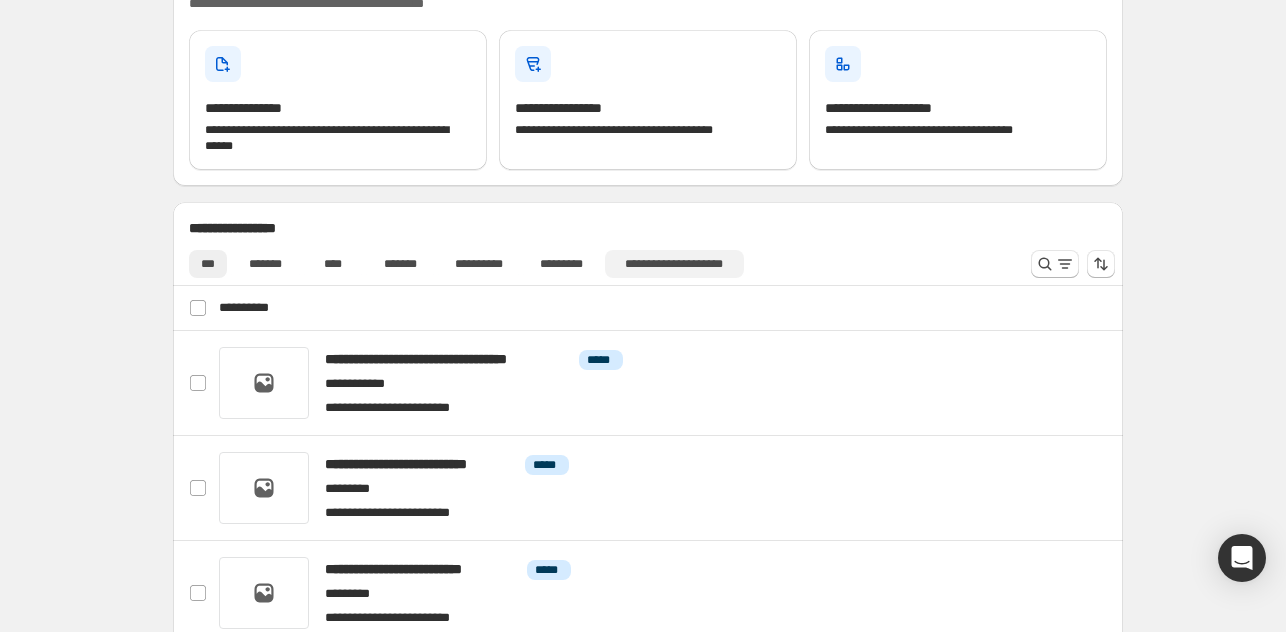 click on "**********" at bounding box center (674, 264) 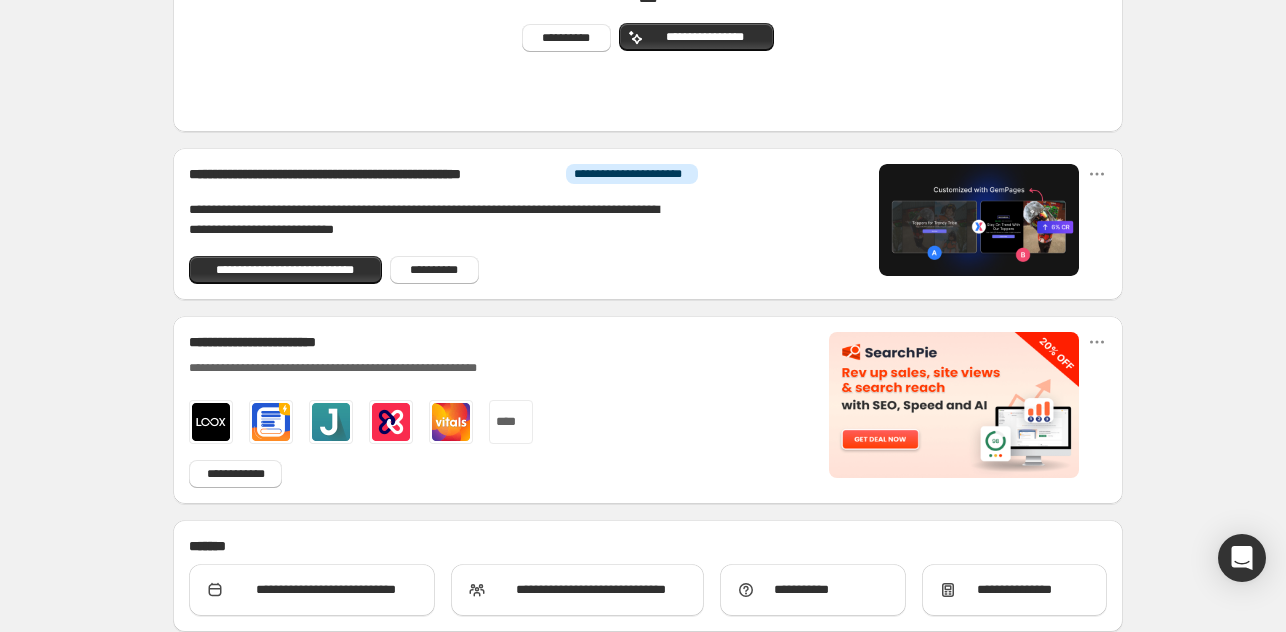scroll, scrollTop: 964, scrollLeft: 0, axis: vertical 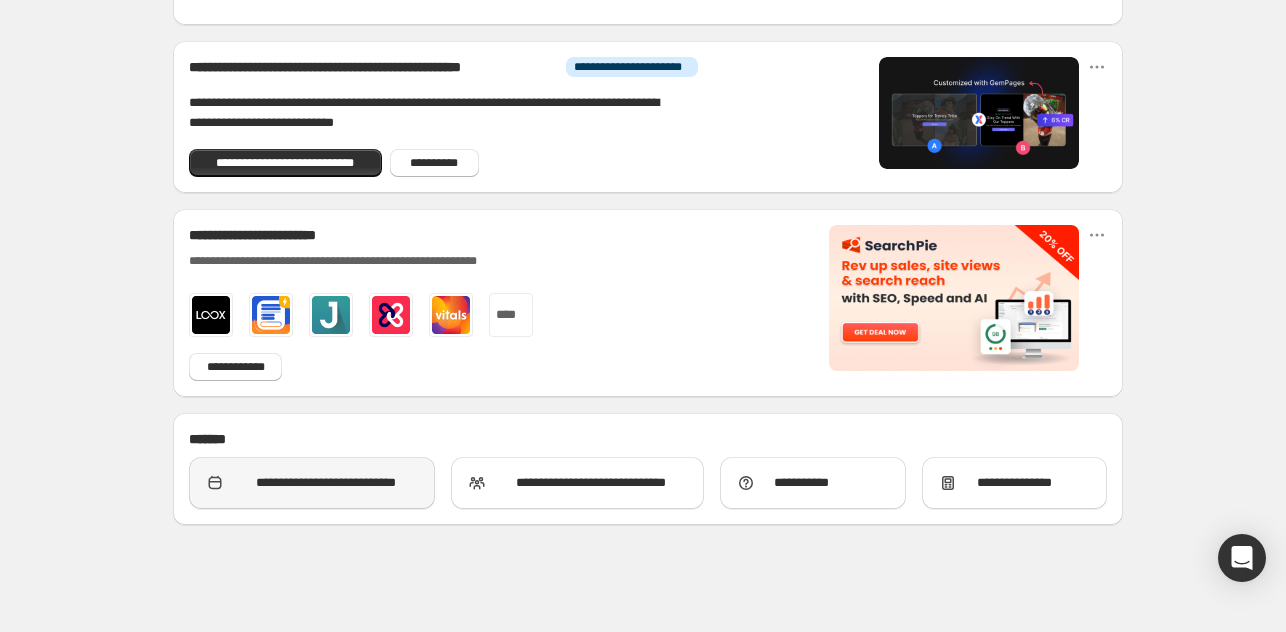 click on "**********" at bounding box center (326, 483) 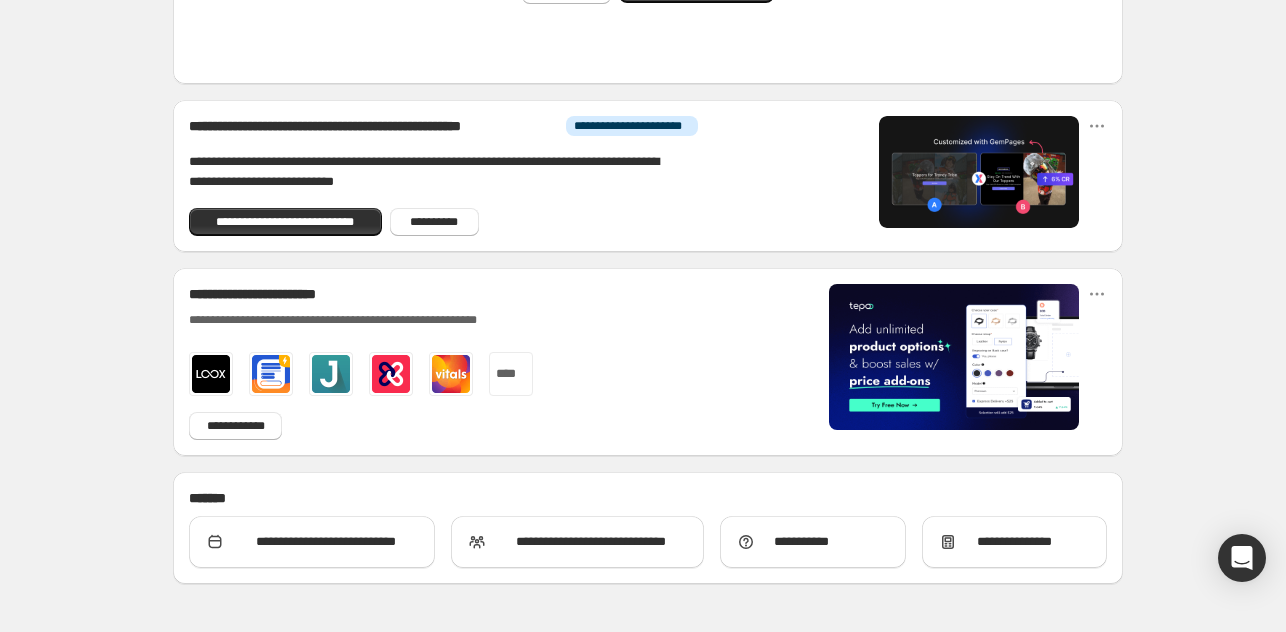scroll, scrollTop: 904, scrollLeft: 0, axis: vertical 